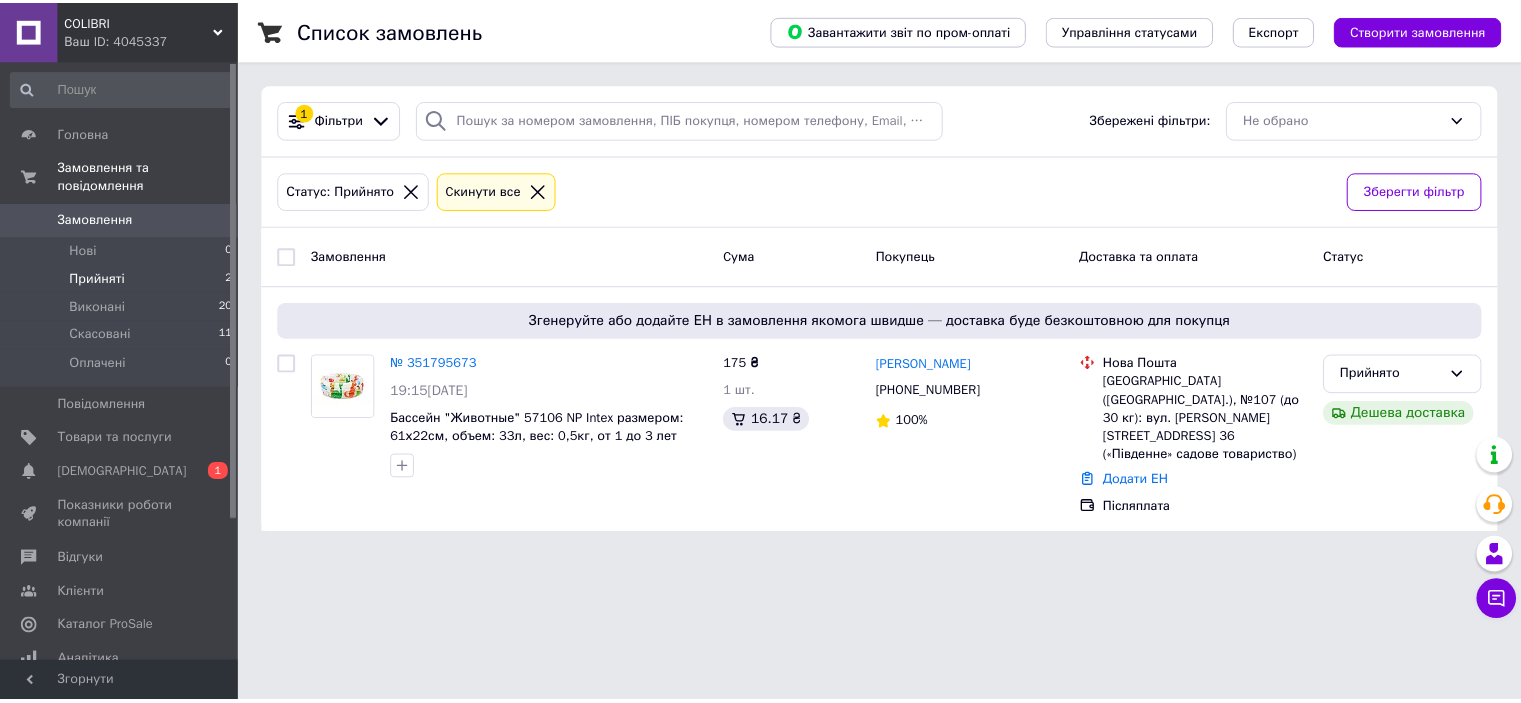 scroll, scrollTop: 0, scrollLeft: 0, axis: both 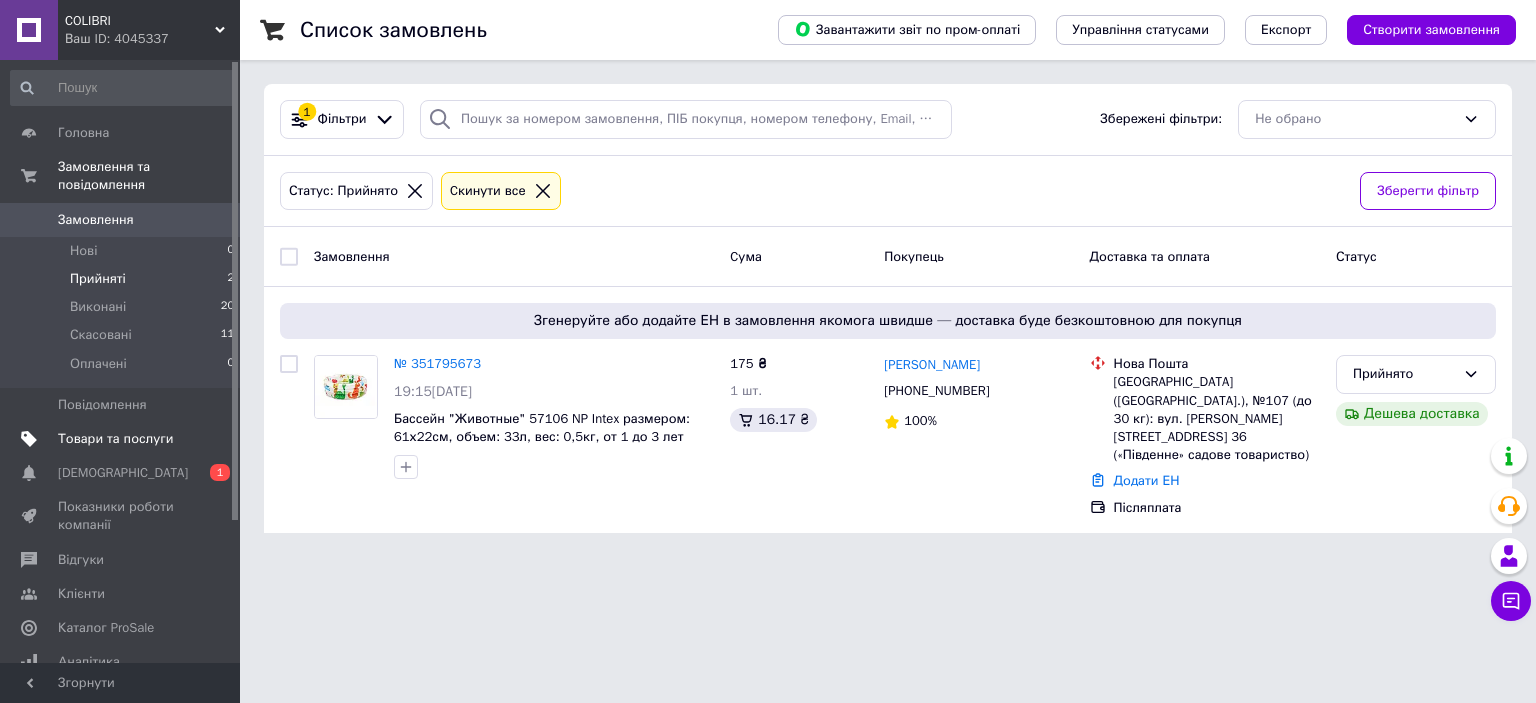 click on "Товари та послуги" at bounding box center (115, 439) 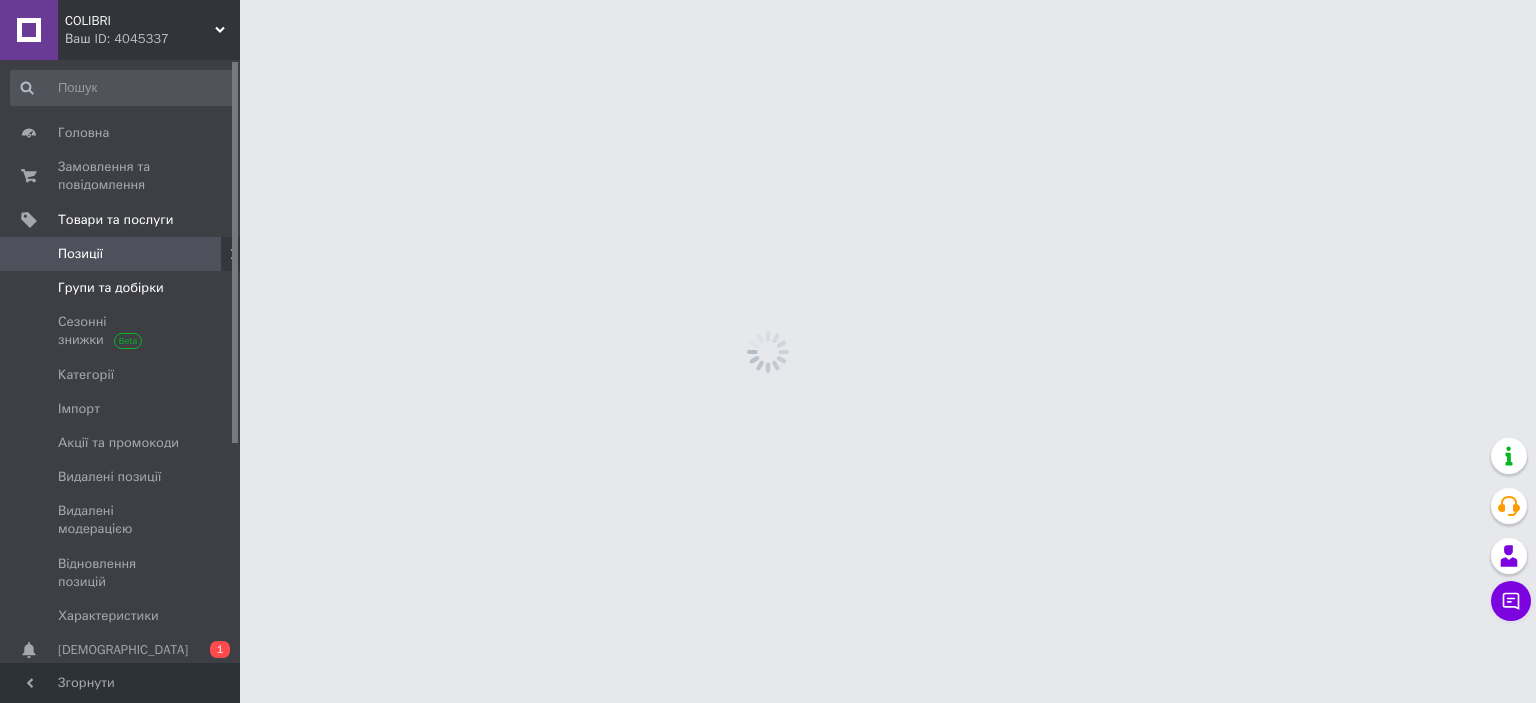 click on "Групи та добірки" at bounding box center (111, 288) 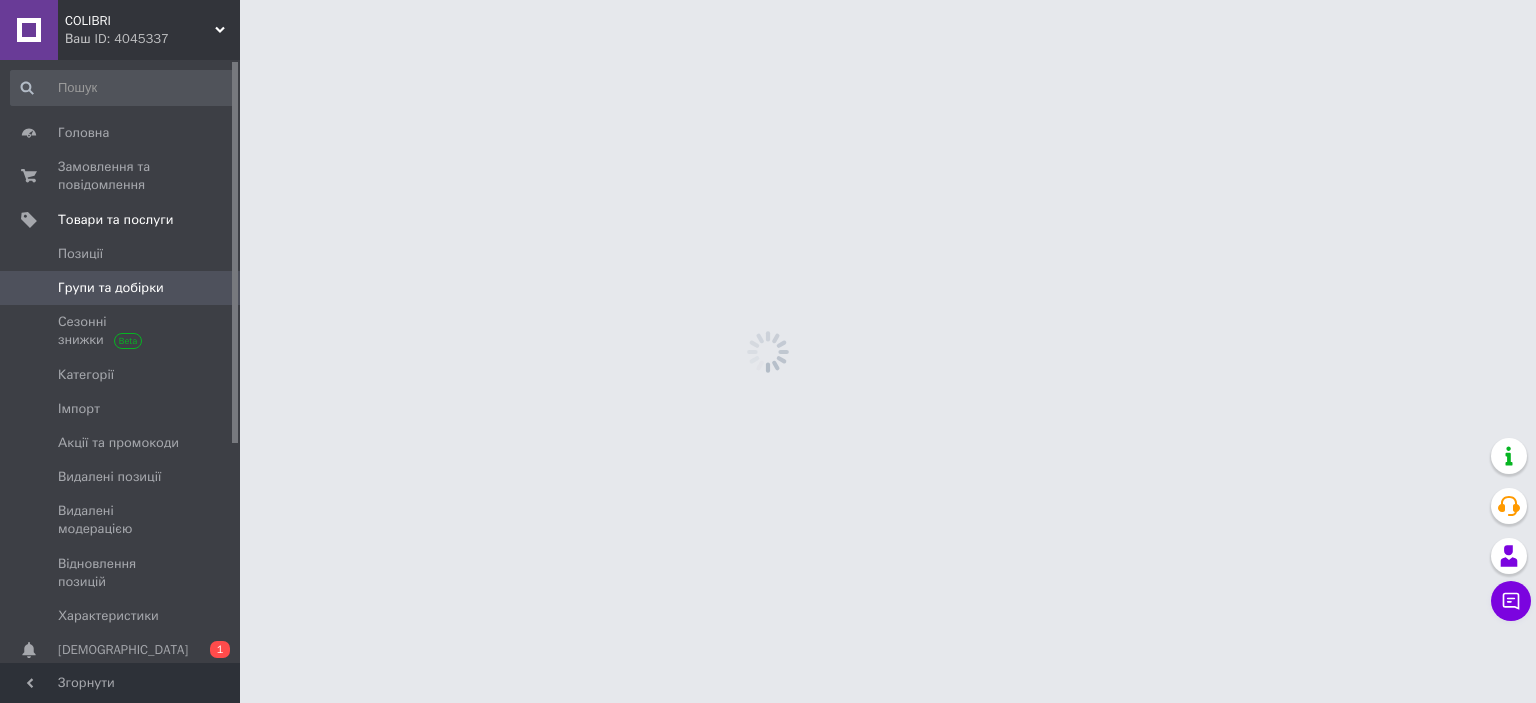 click on "Групи та добірки" at bounding box center (111, 288) 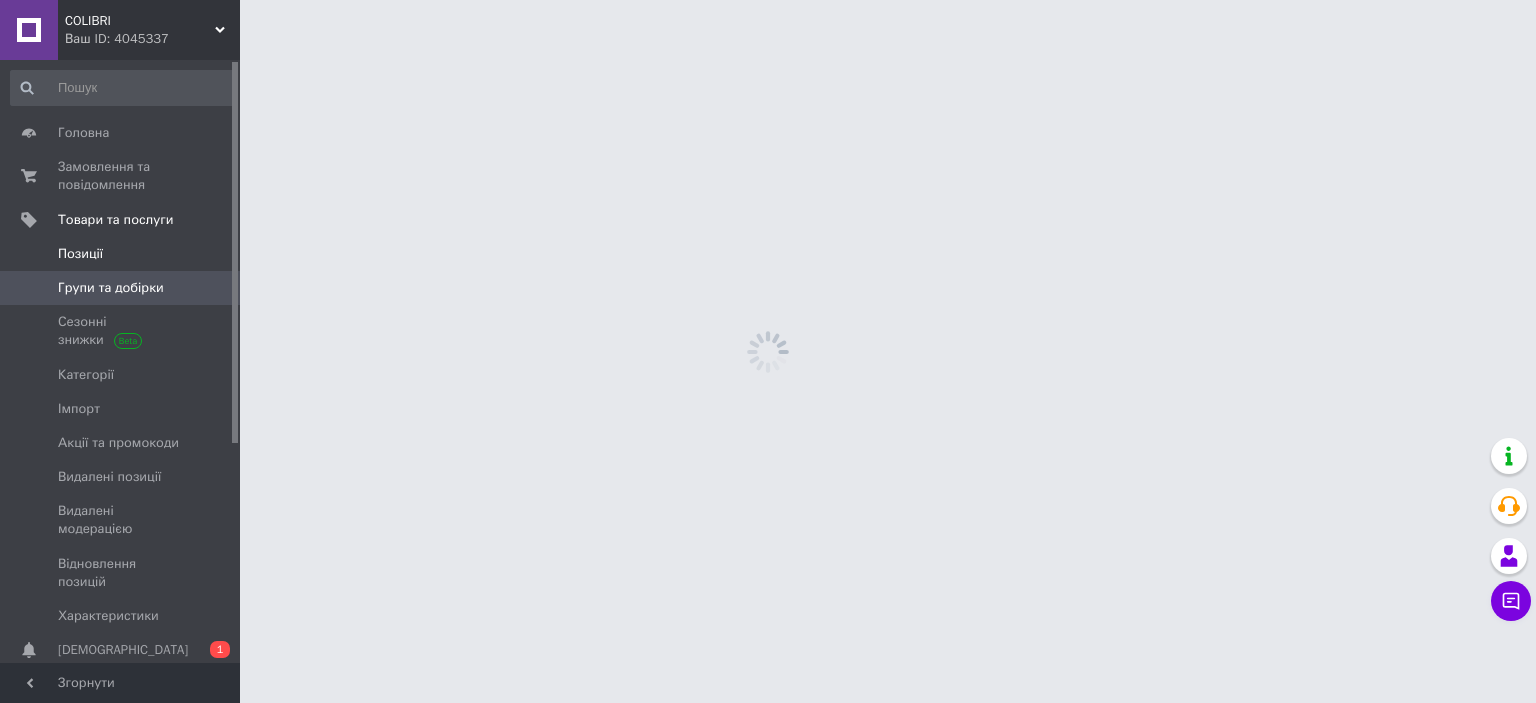 click on "Позиції" at bounding box center (121, 254) 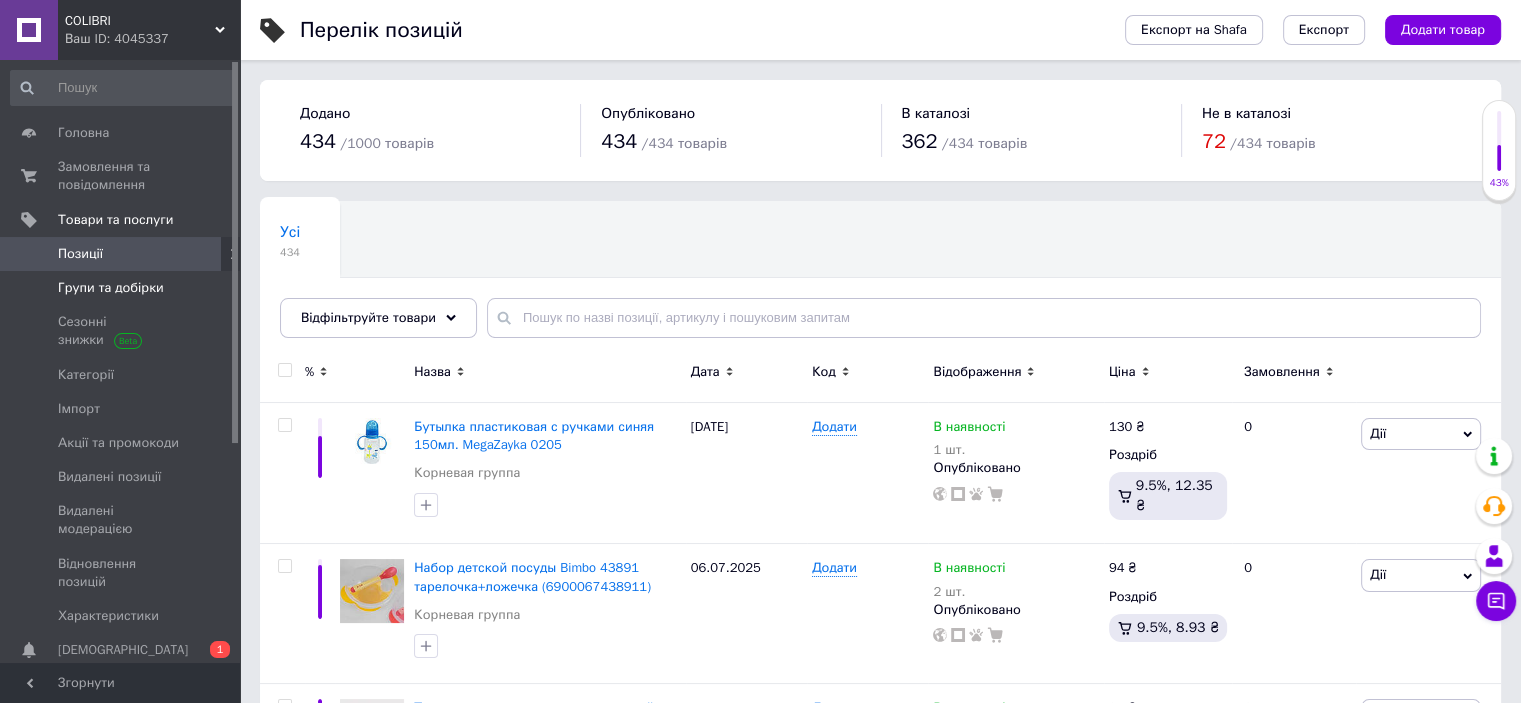 click on "Групи та добірки" at bounding box center [123, 288] 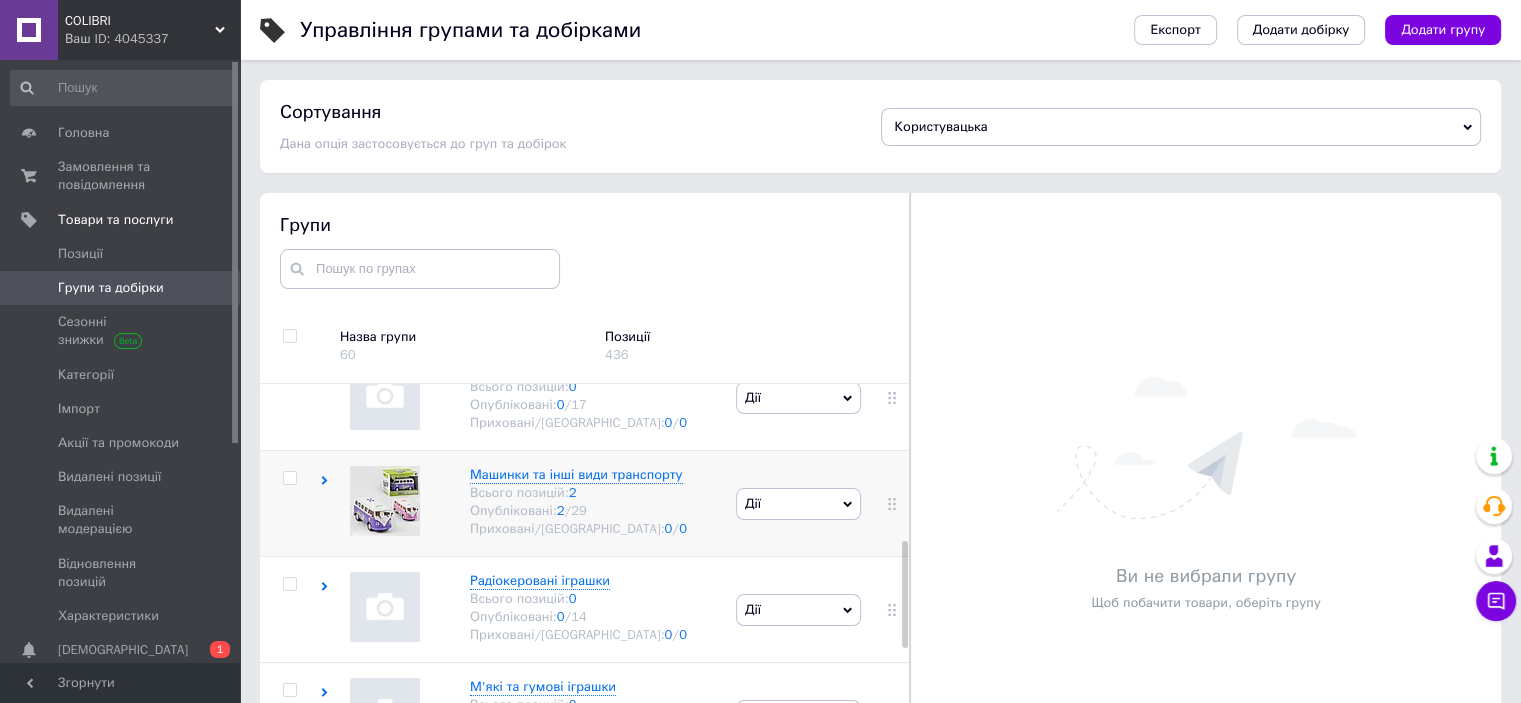 scroll, scrollTop: 600, scrollLeft: 0, axis: vertical 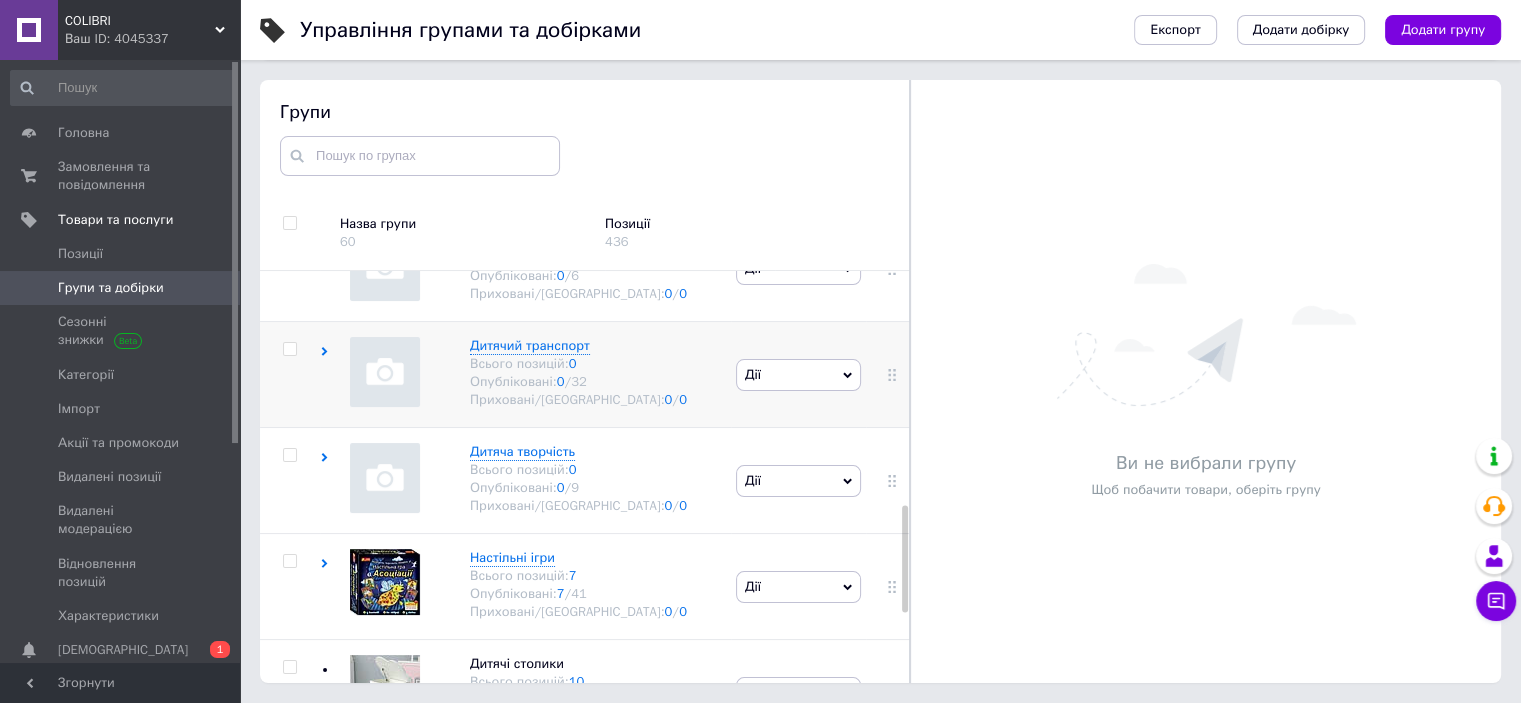 click 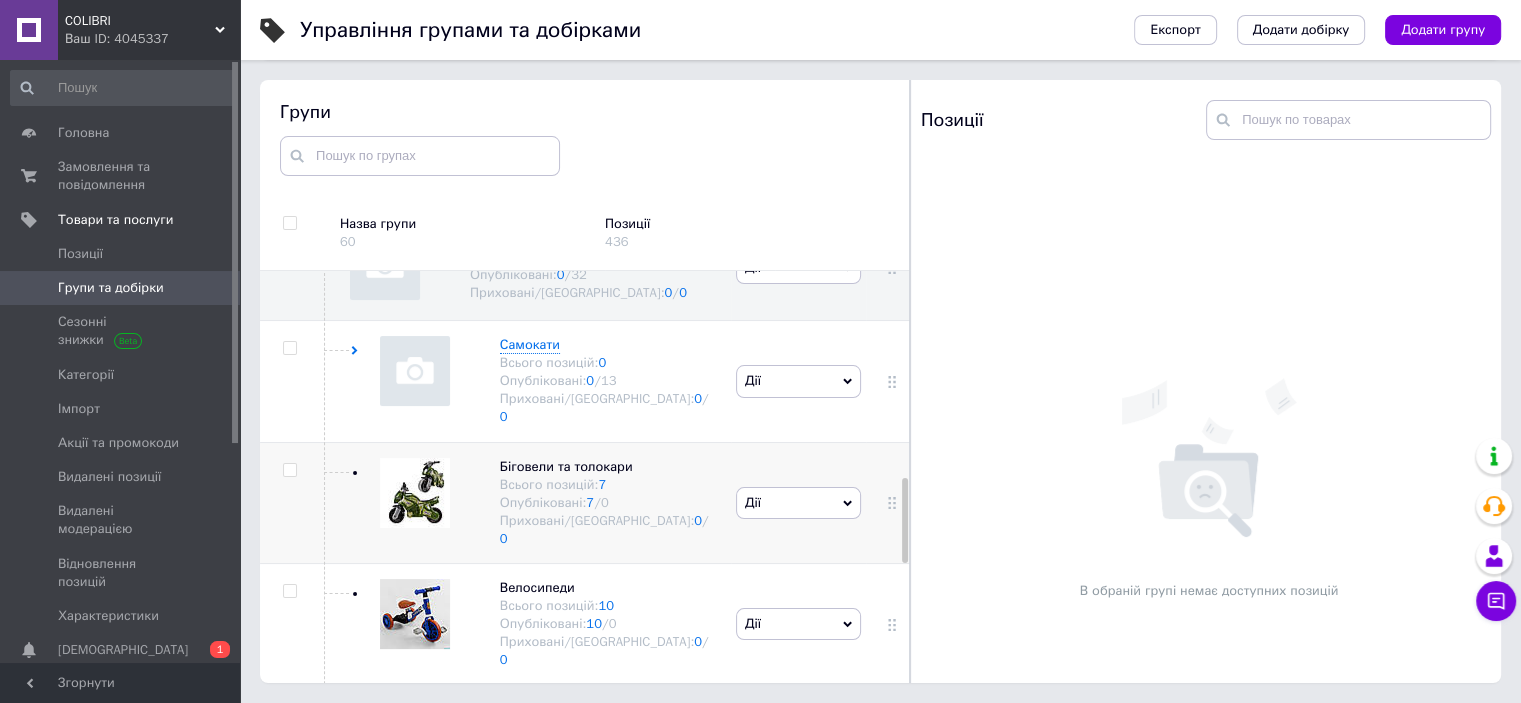 scroll, scrollTop: 900, scrollLeft: 0, axis: vertical 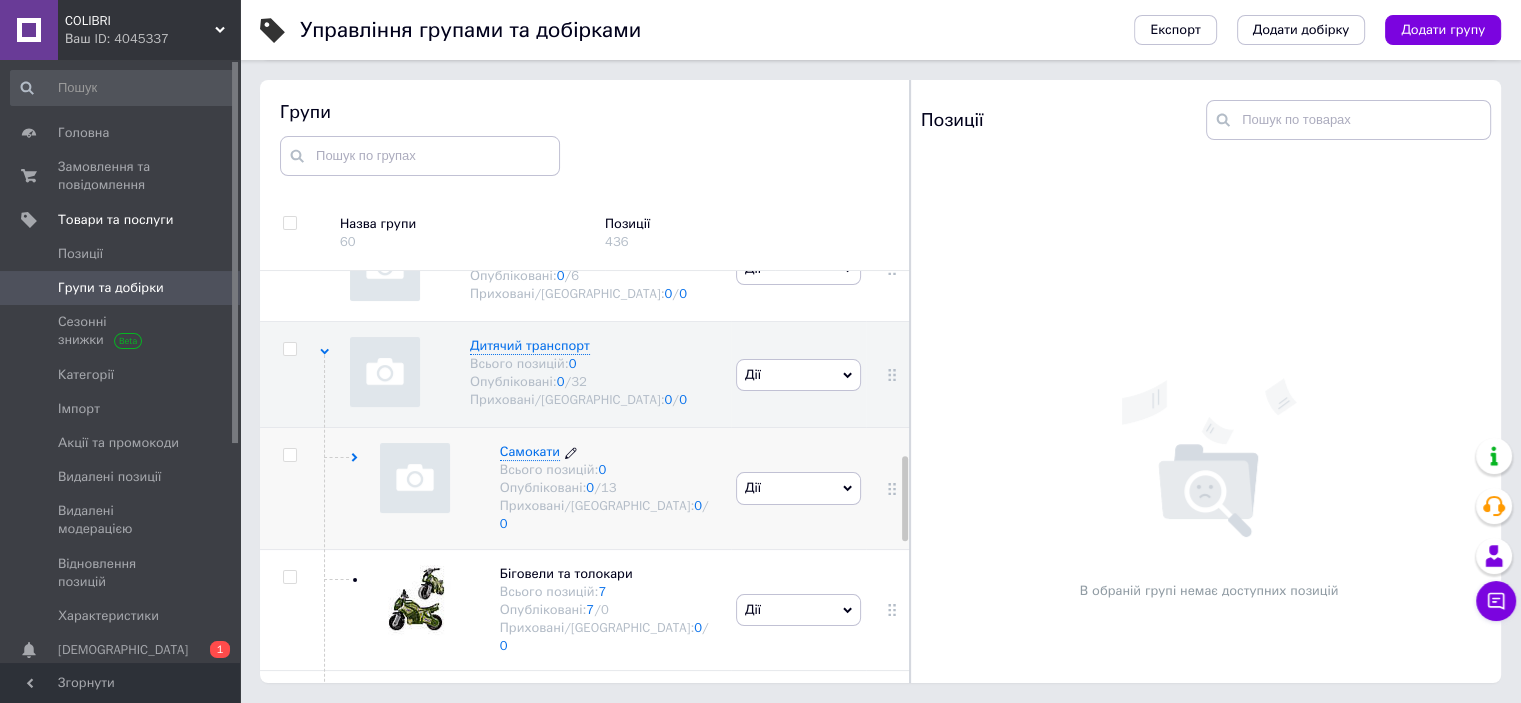 click on "Самокати" at bounding box center [530, 451] 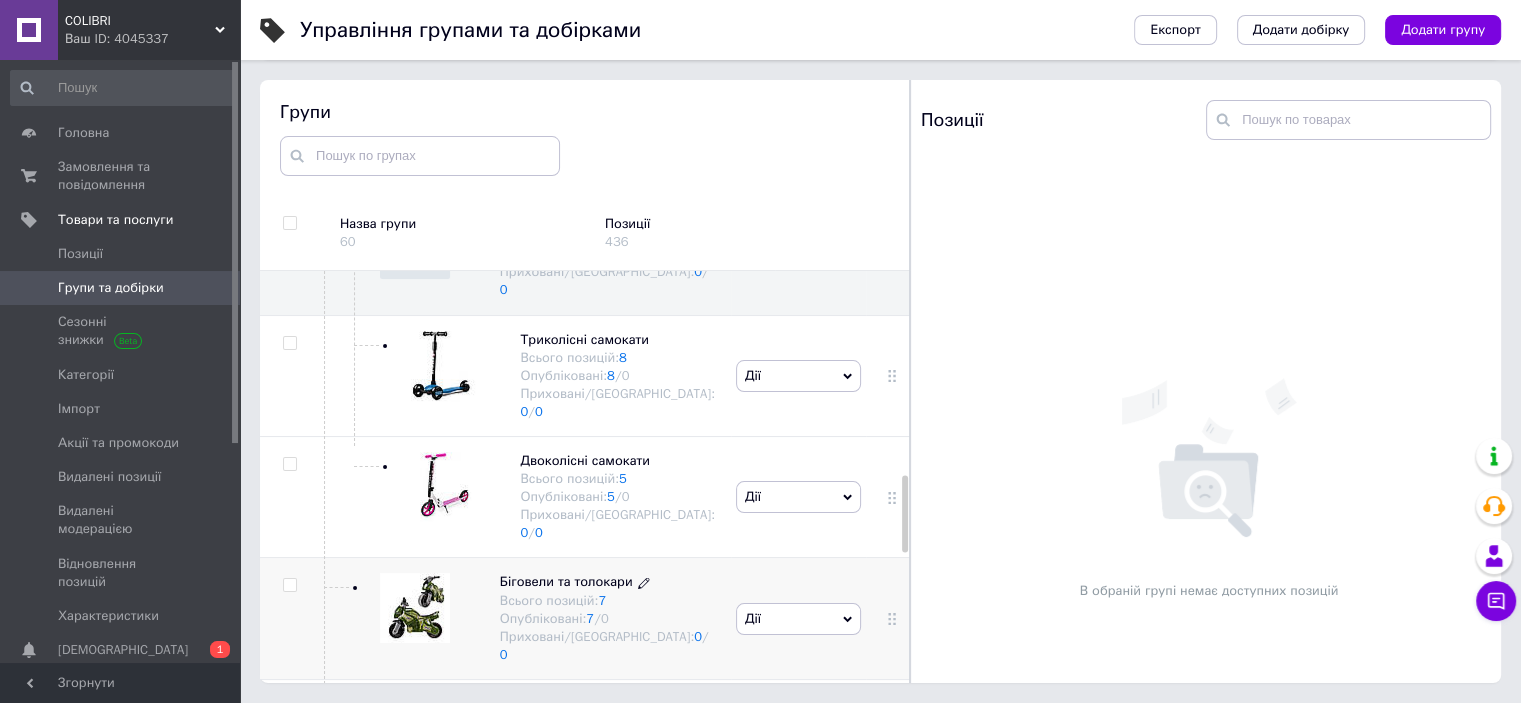 scroll, scrollTop: 1100, scrollLeft: 0, axis: vertical 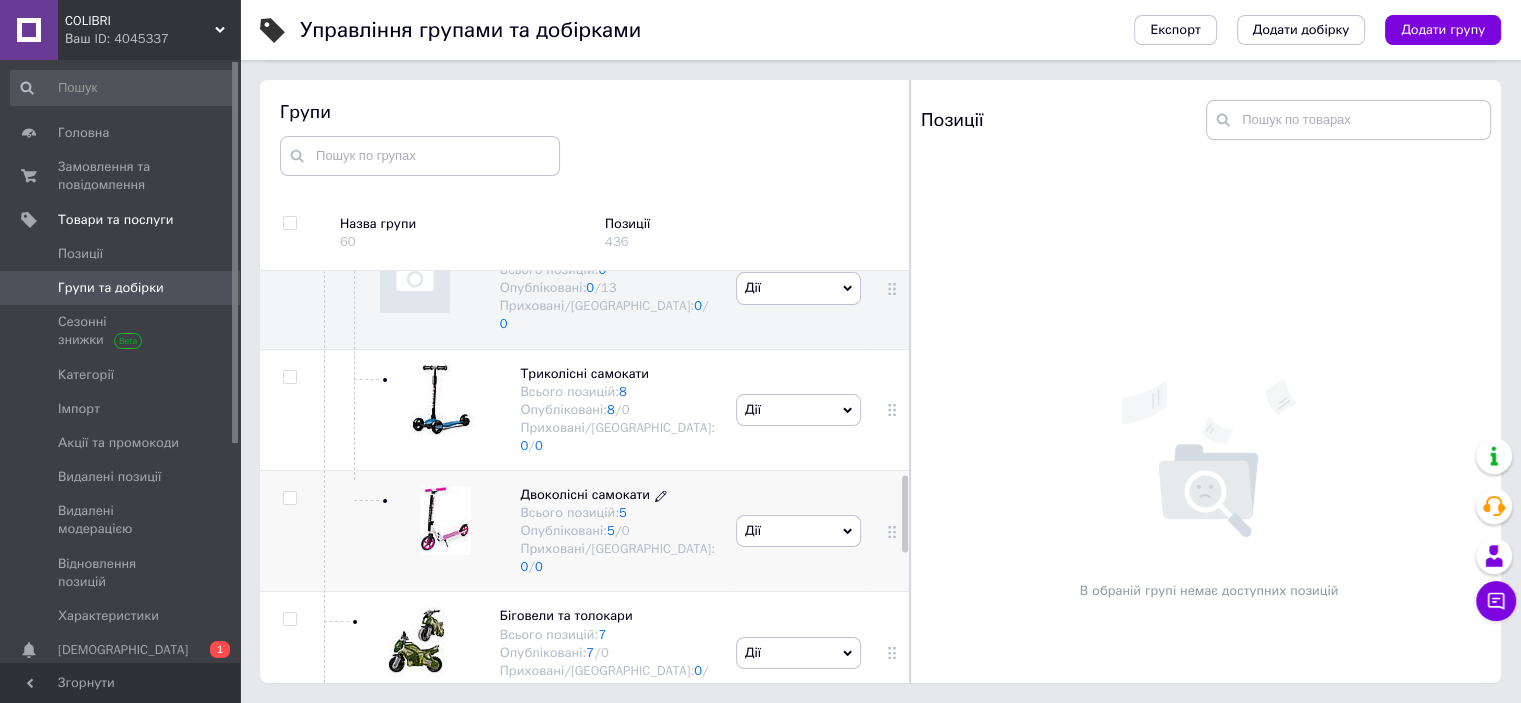 click on "Двоколісні самокати" at bounding box center (585, 494) 